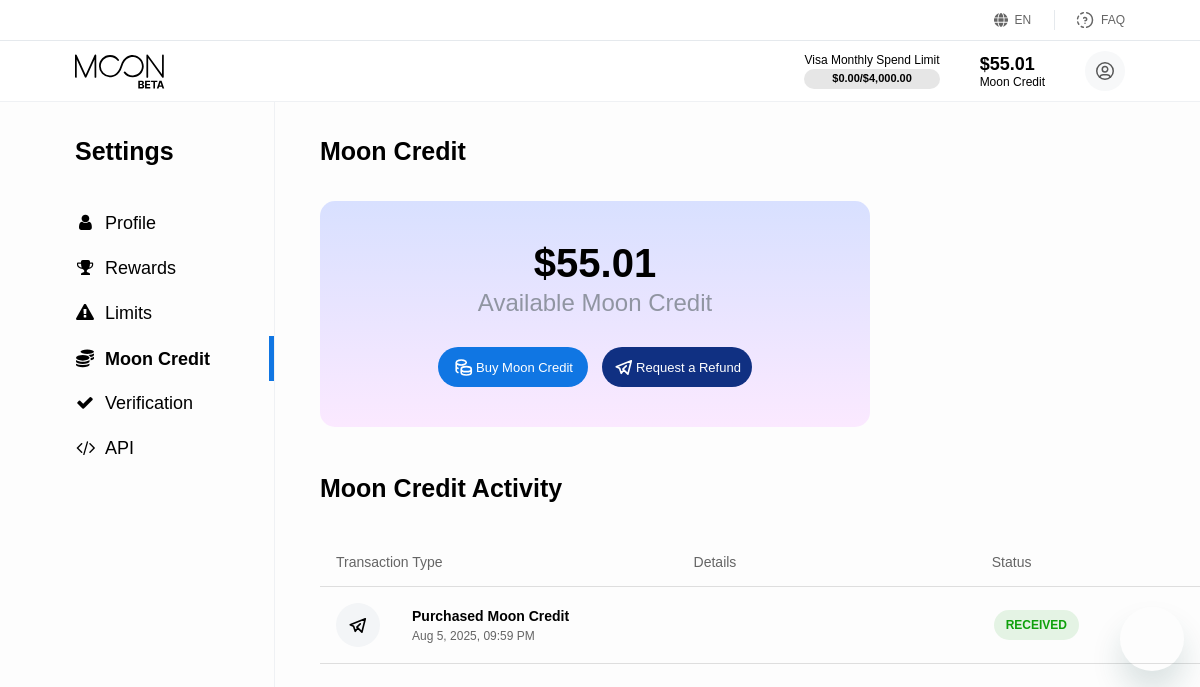 scroll, scrollTop: 0, scrollLeft: 0, axis: both 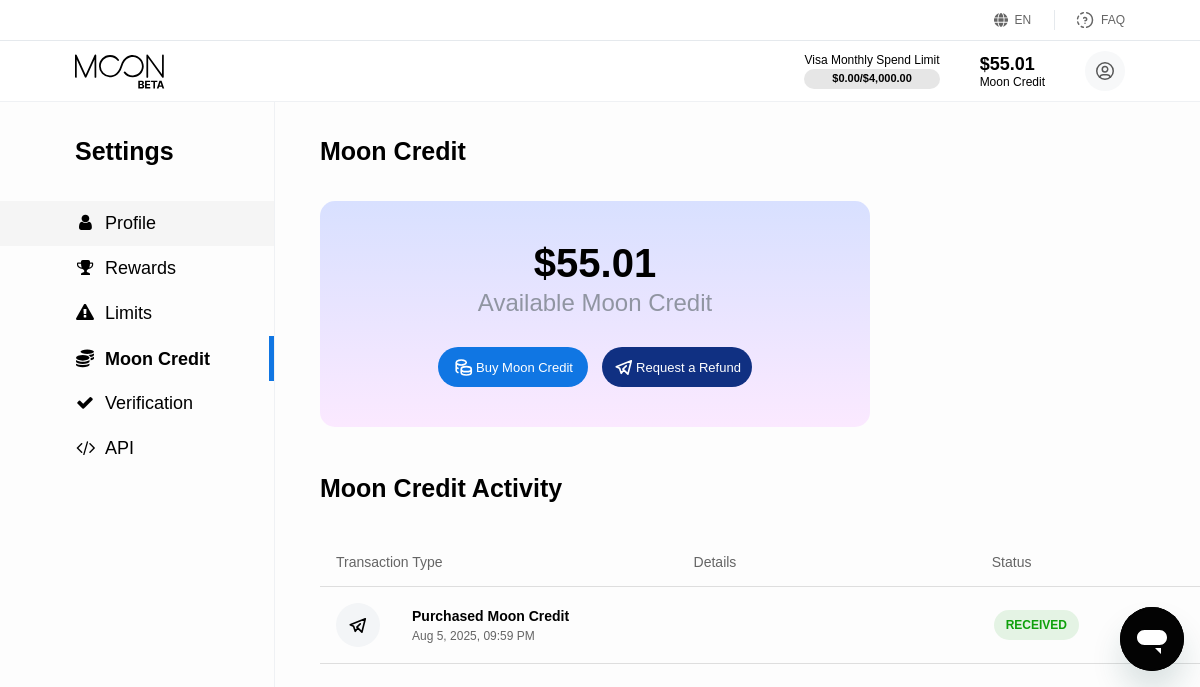 click on "Profile" at bounding box center [130, 223] 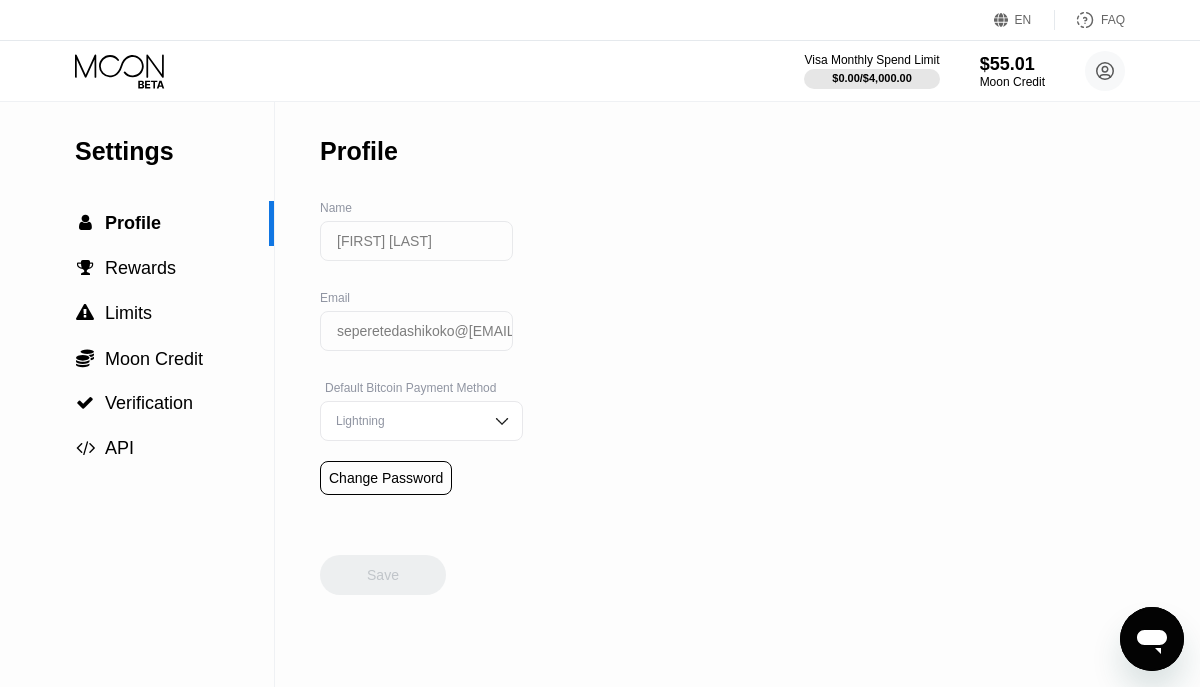 click 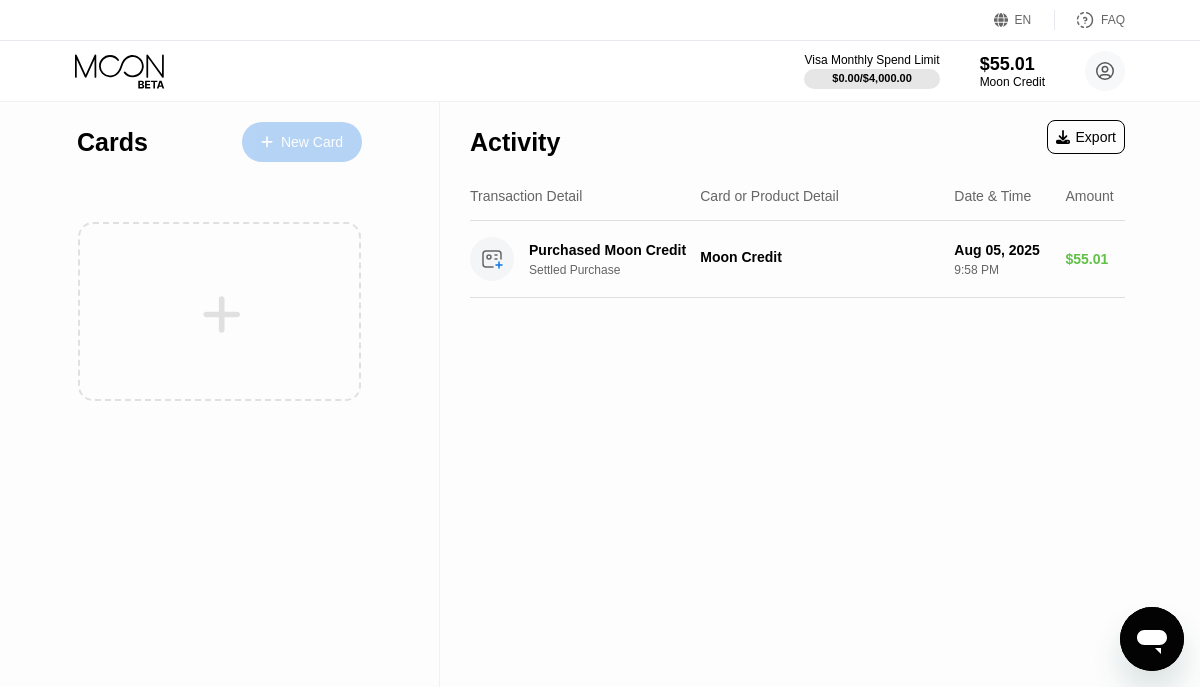 click on "New Card" at bounding box center (302, 142) 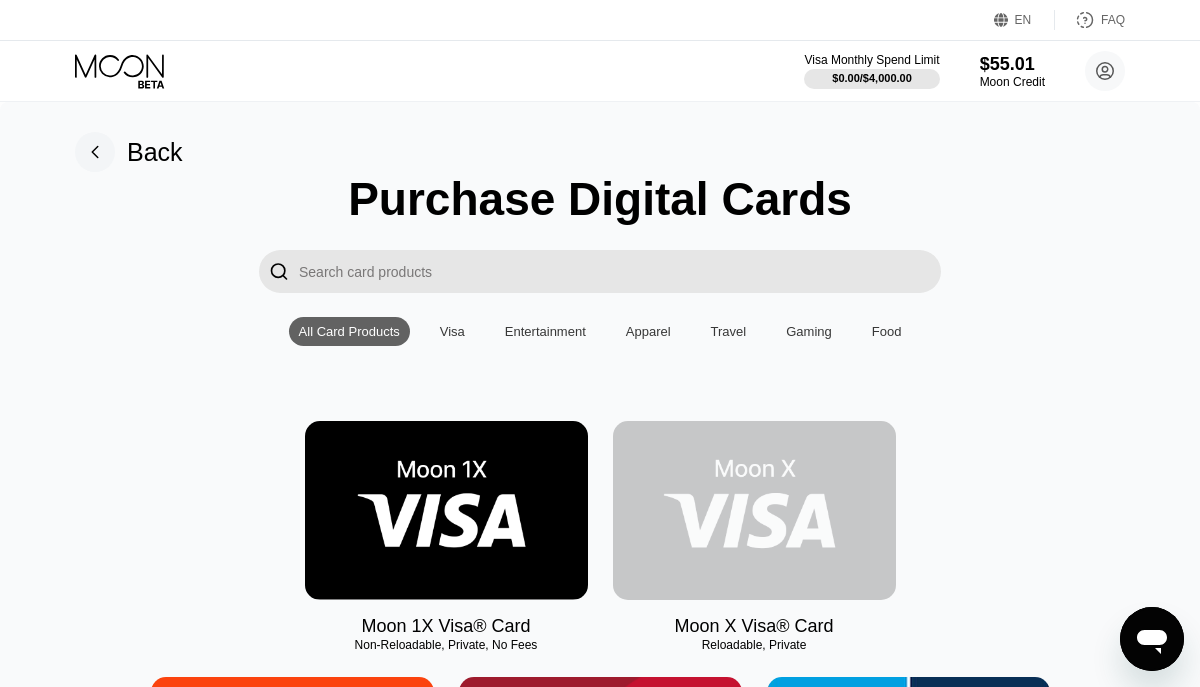 click at bounding box center (754, 510) 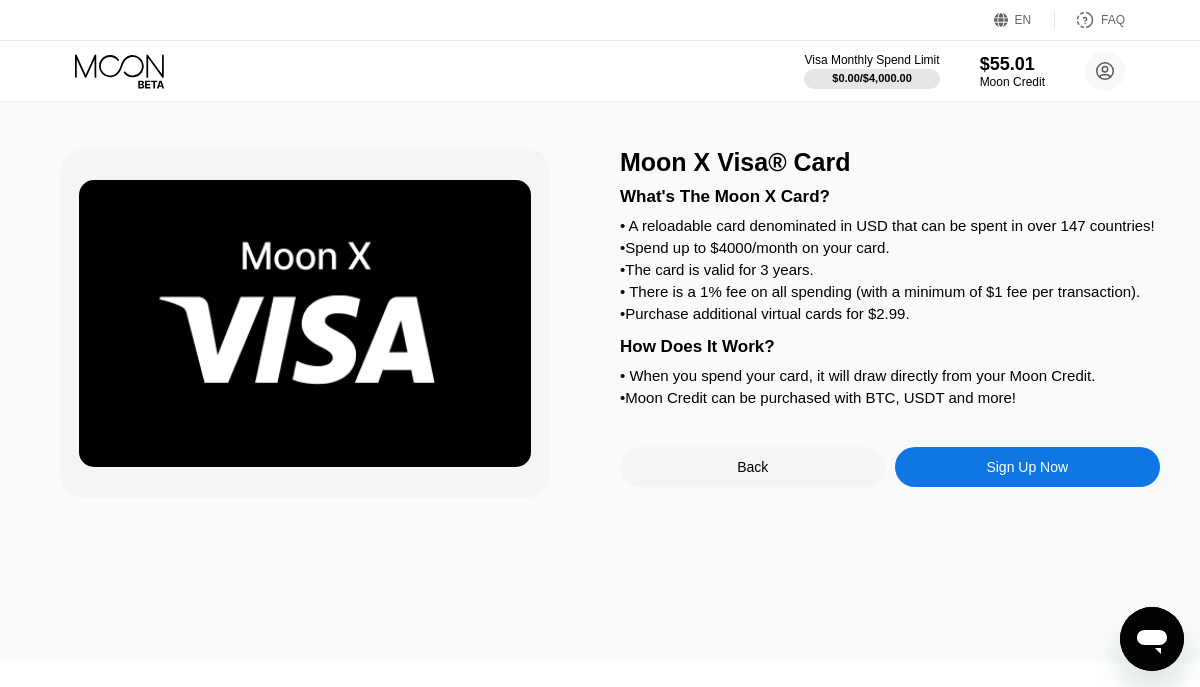 scroll, scrollTop: 0, scrollLeft: 0, axis: both 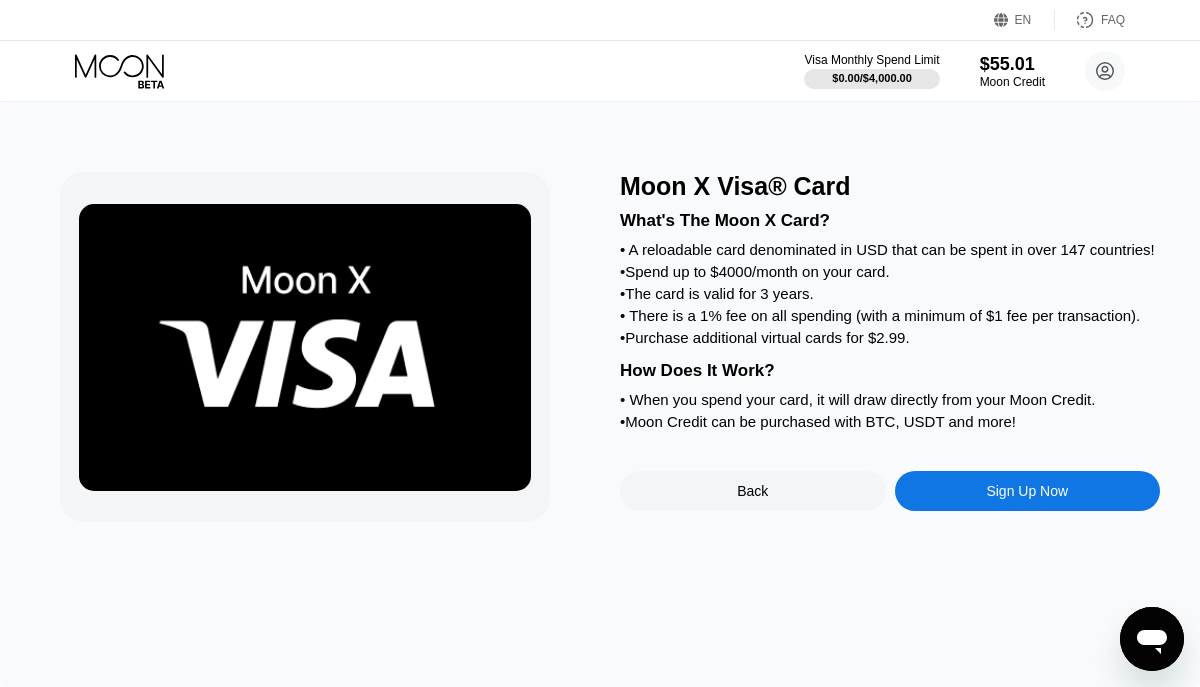 click on "Sign Up Now" at bounding box center (1027, 491) 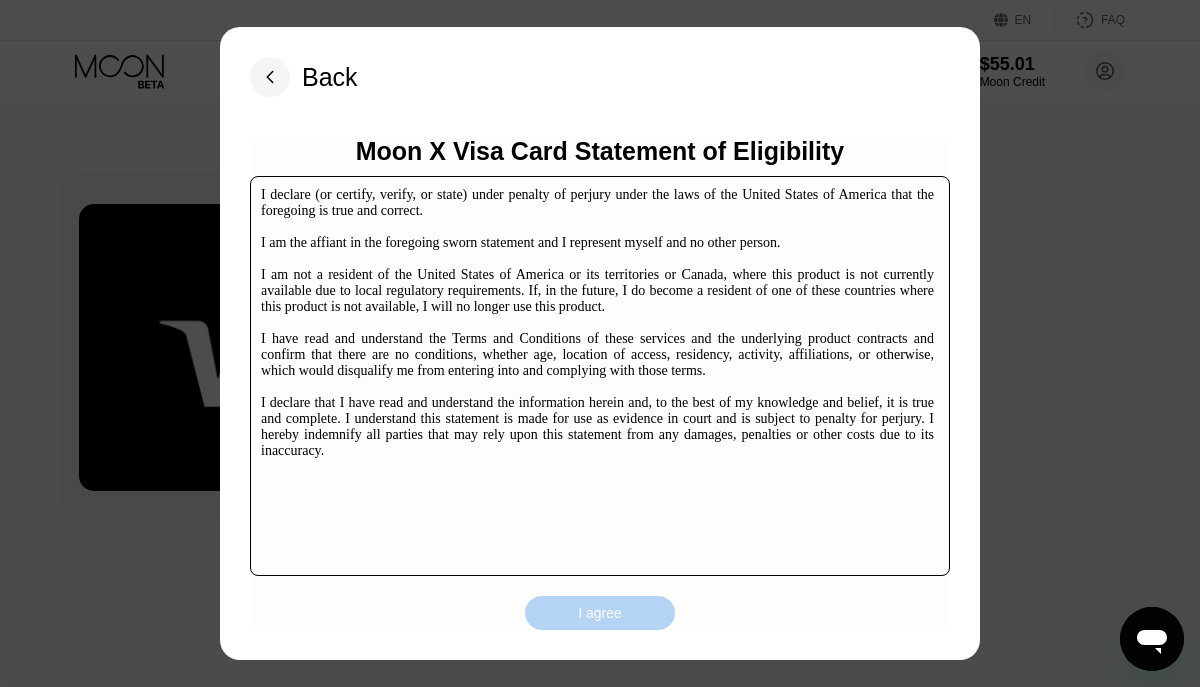 click on "I agree" at bounding box center [600, 613] 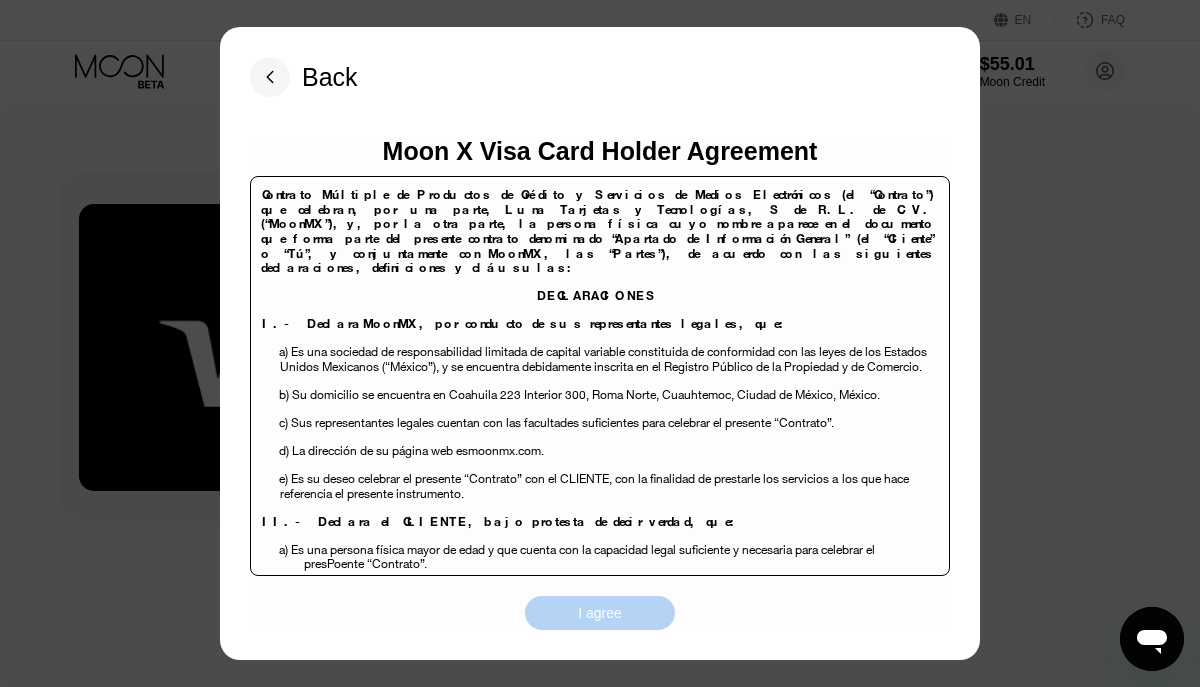 click on "I agree" at bounding box center (600, 613) 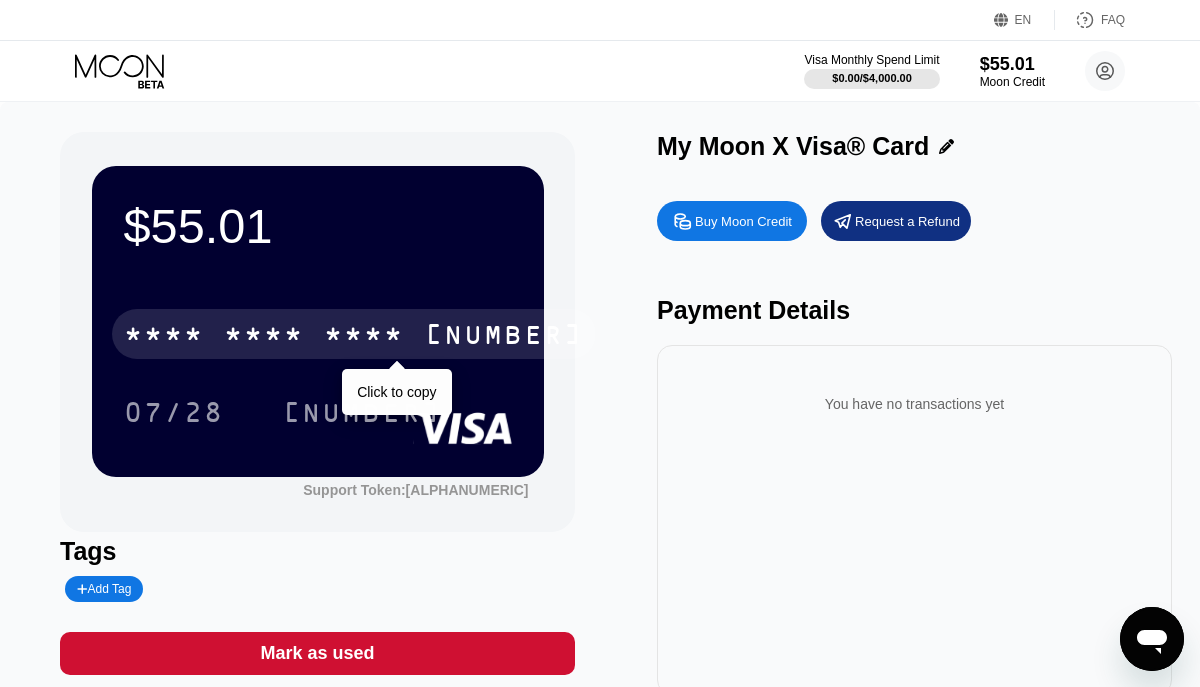 click on "* * * *" at bounding box center (364, 337) 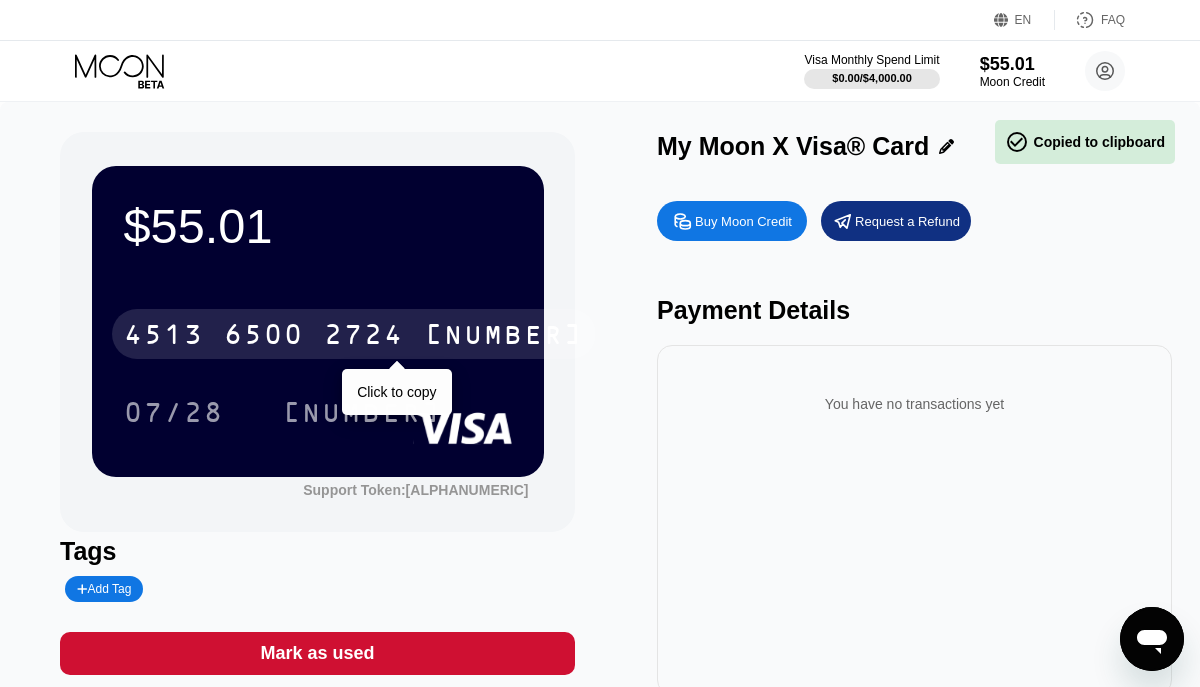 click on "2724" at bounding box center [364, 337] 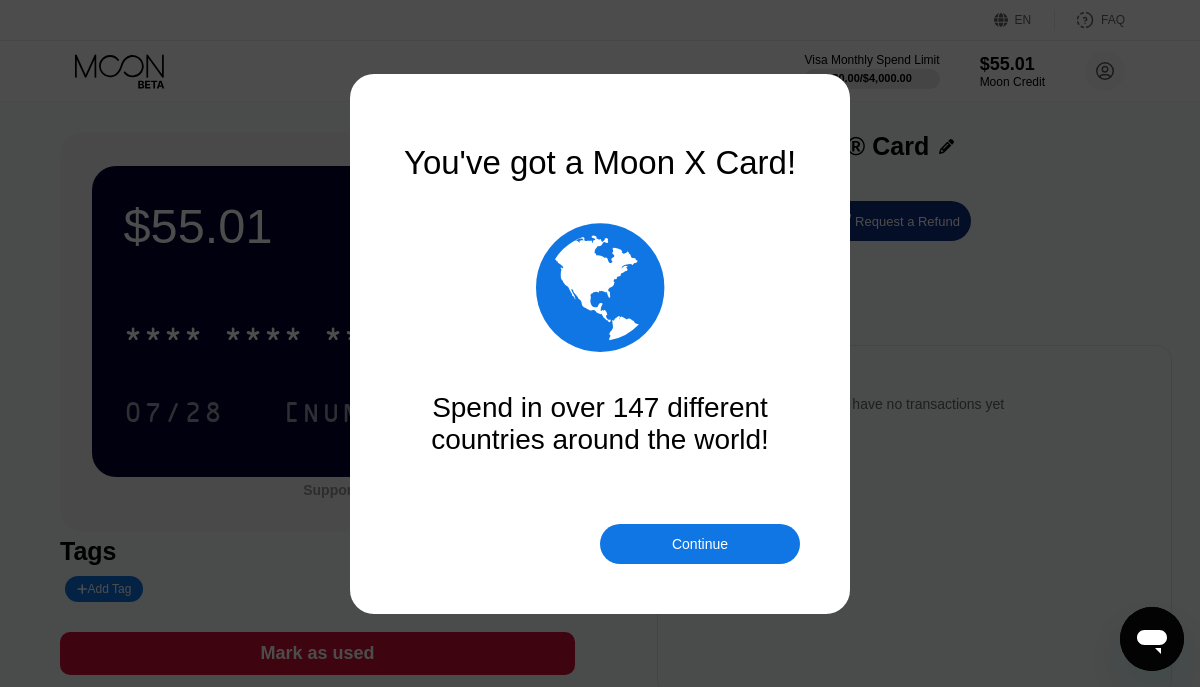 click on "Continue" at bounding box center [700, 544] 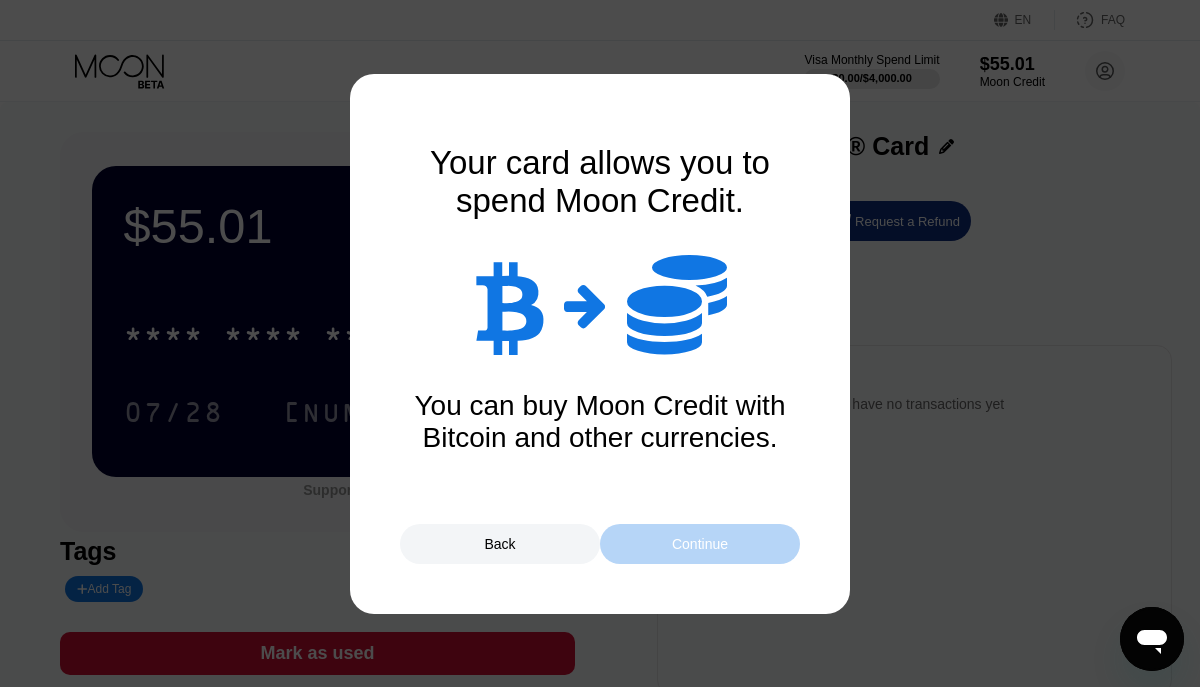 click on "Continue" at bounding box center (700, 544) 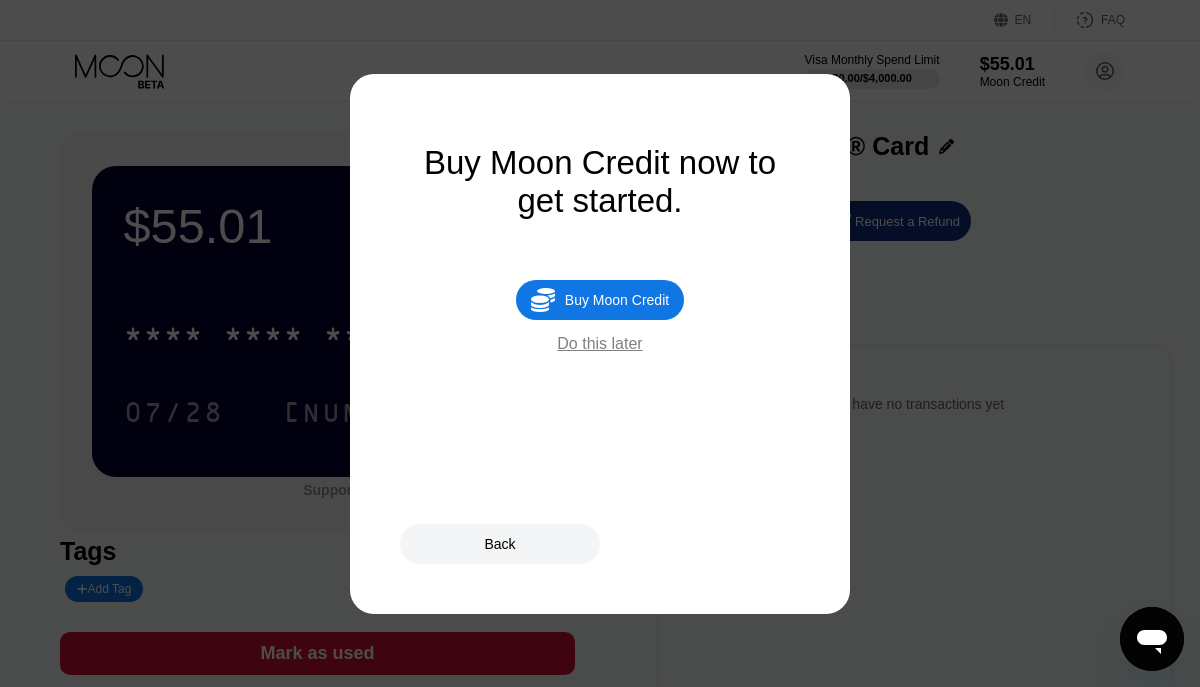 click on "Do this later" at bounding box center (599, 344) 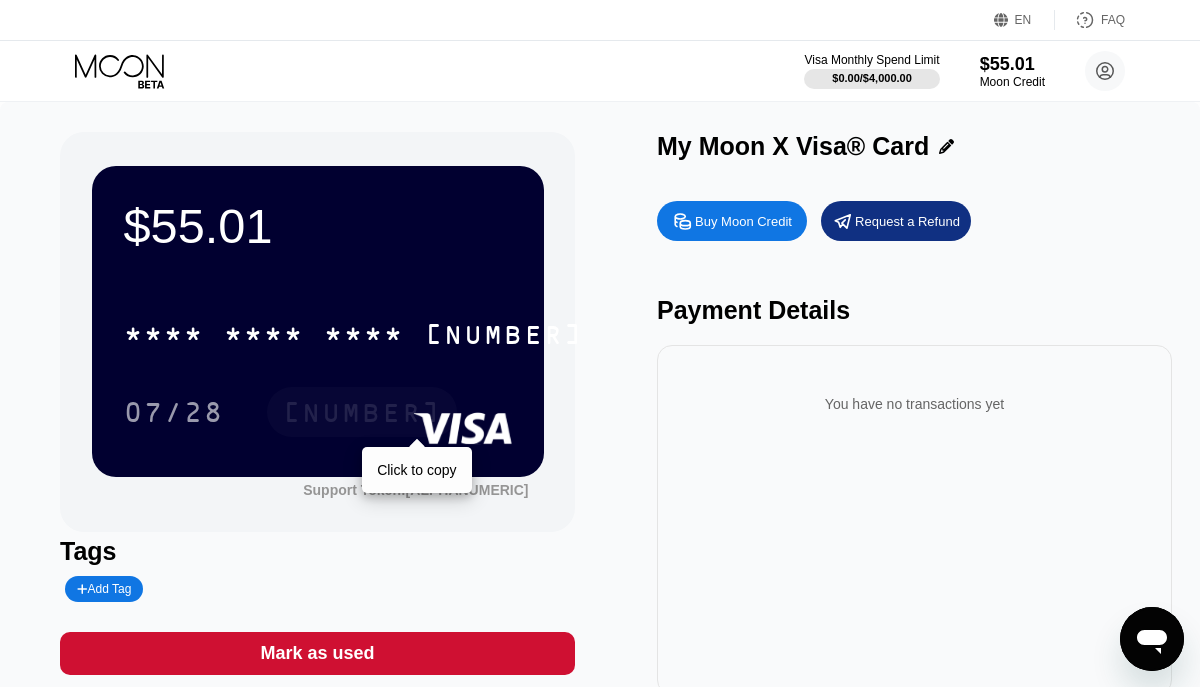 click on "[NUMBER]" at bounding box center (362, 415) 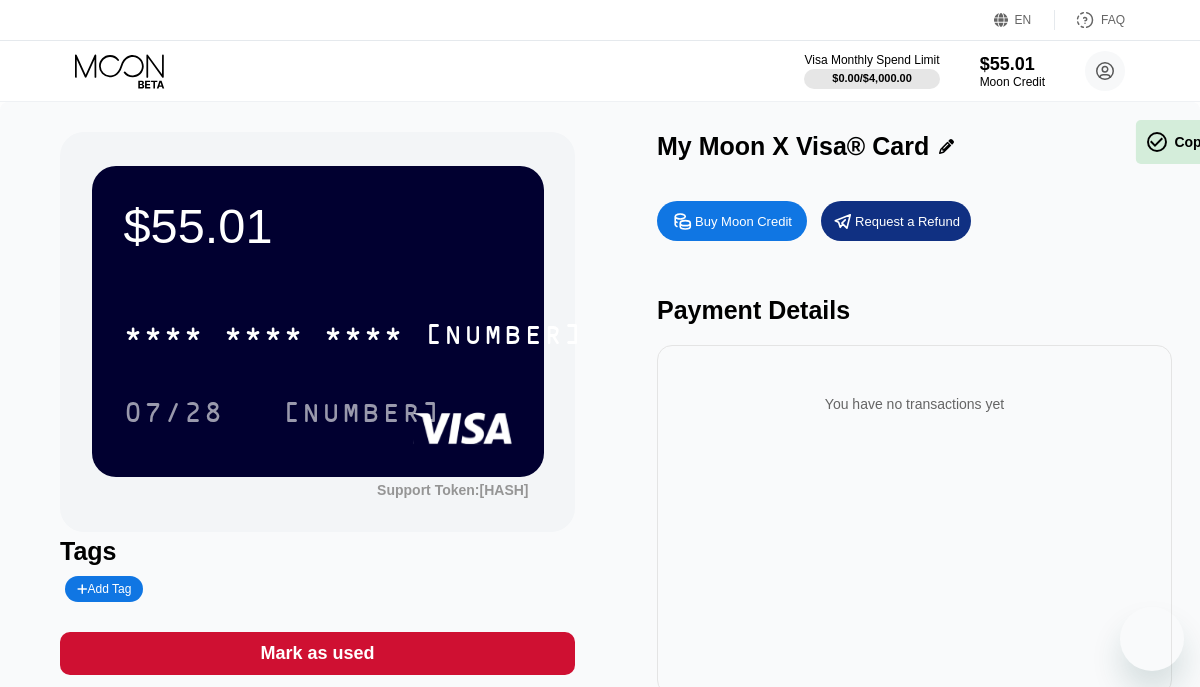 scroll, scrollTop: 0, scrollLeft: 0, axis: both 